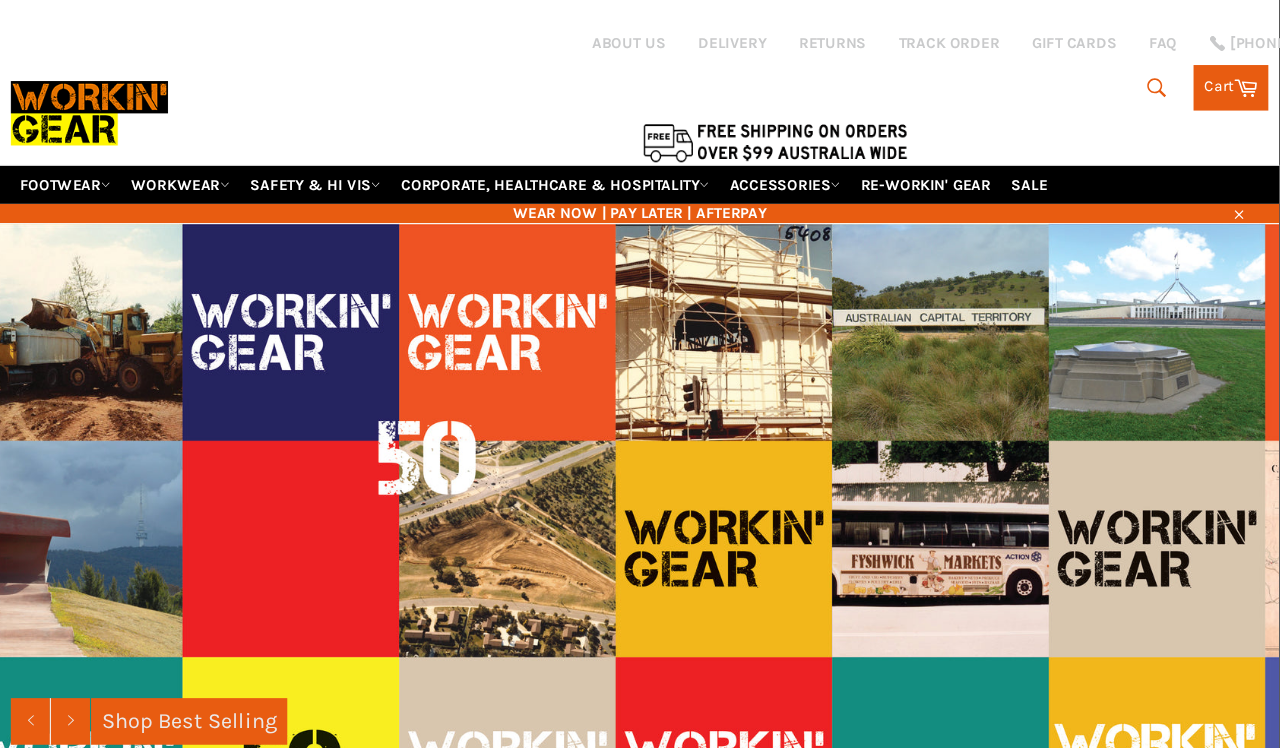 scroll, scrollTop: 11, scrollLeft: 0, axis: vertical 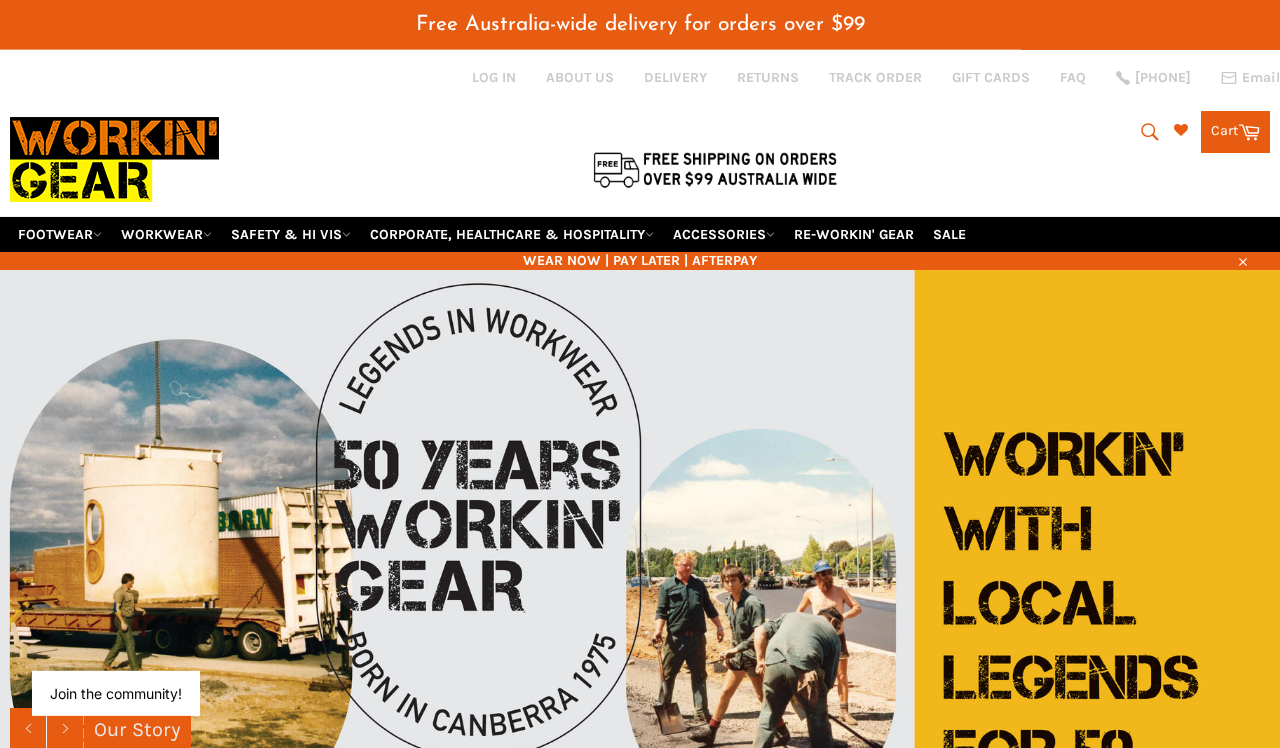 click 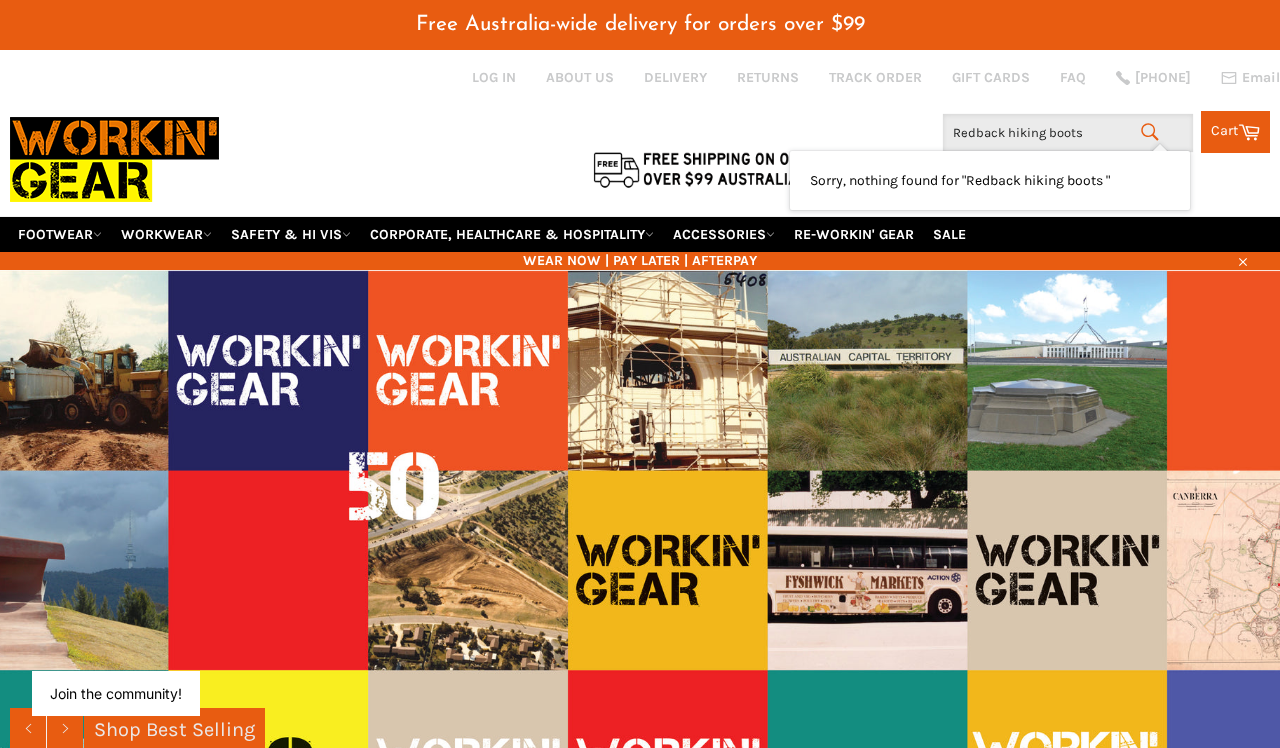 type on "Redback hiking boots" 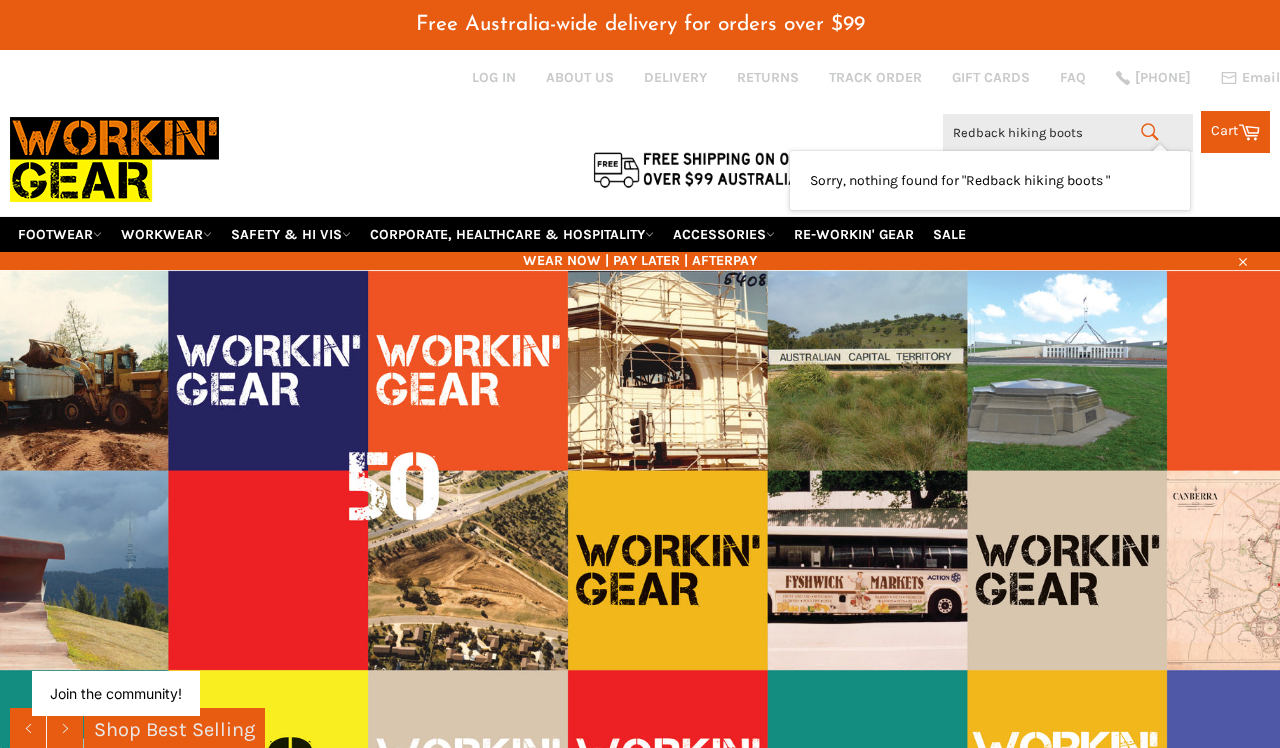 click 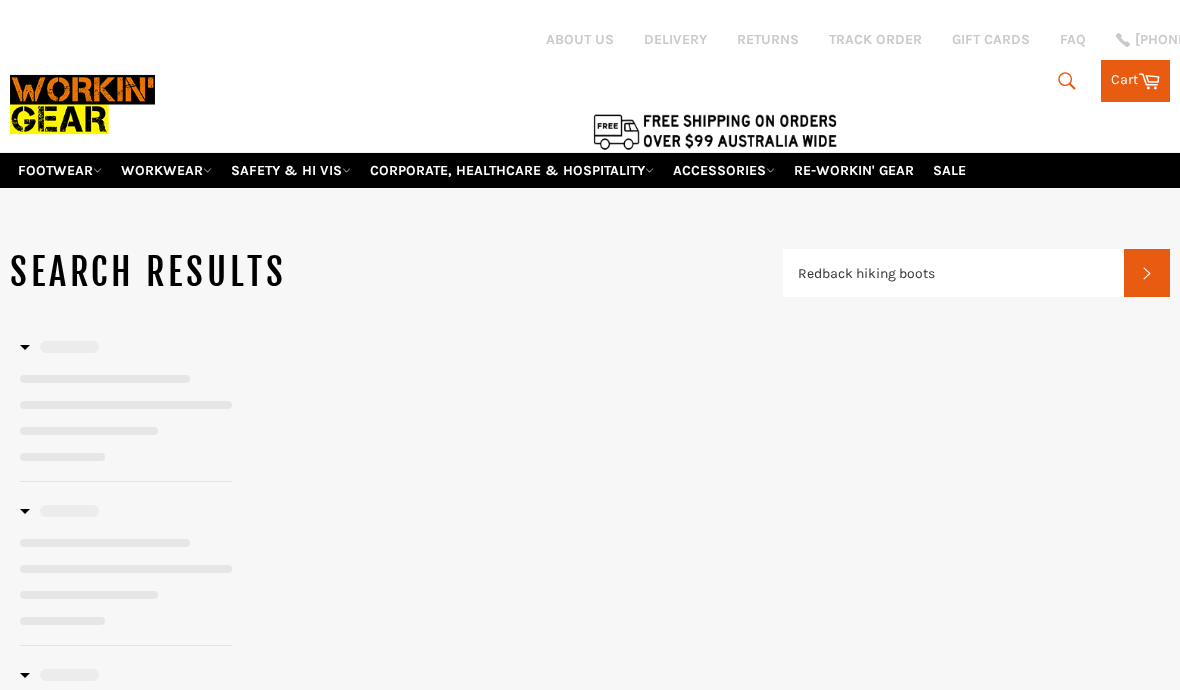 scroll, scrollTop: 0, scrollLeft: 0, axis: both 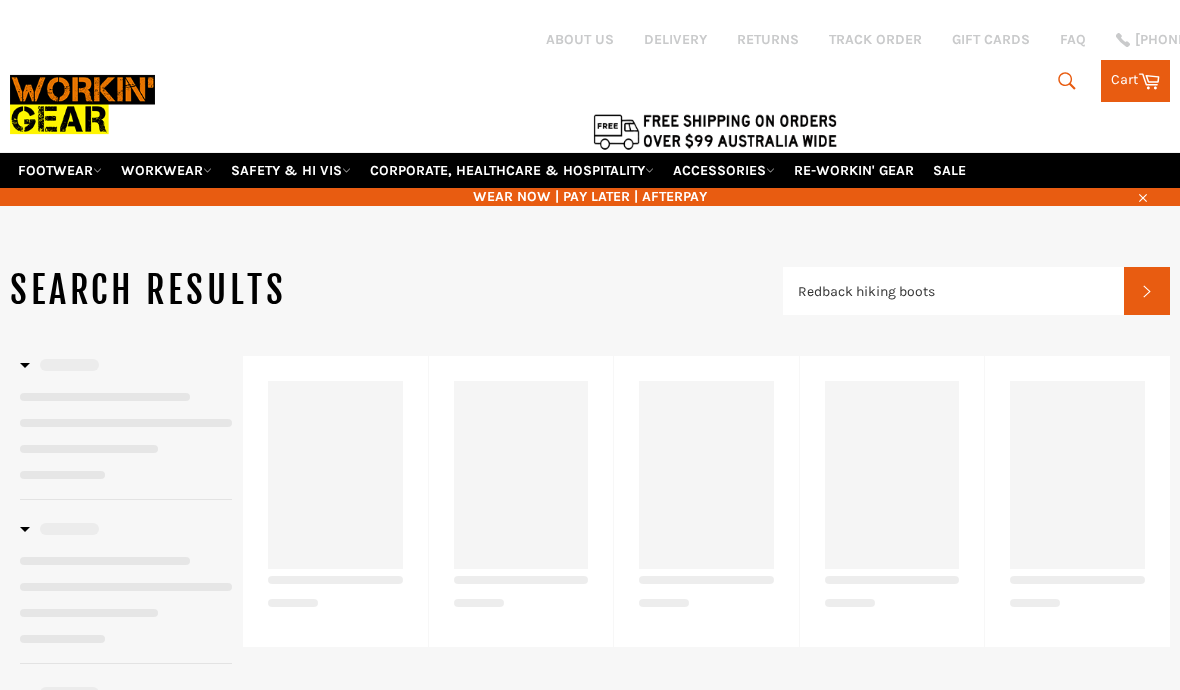 type on "Redback hiking boots" 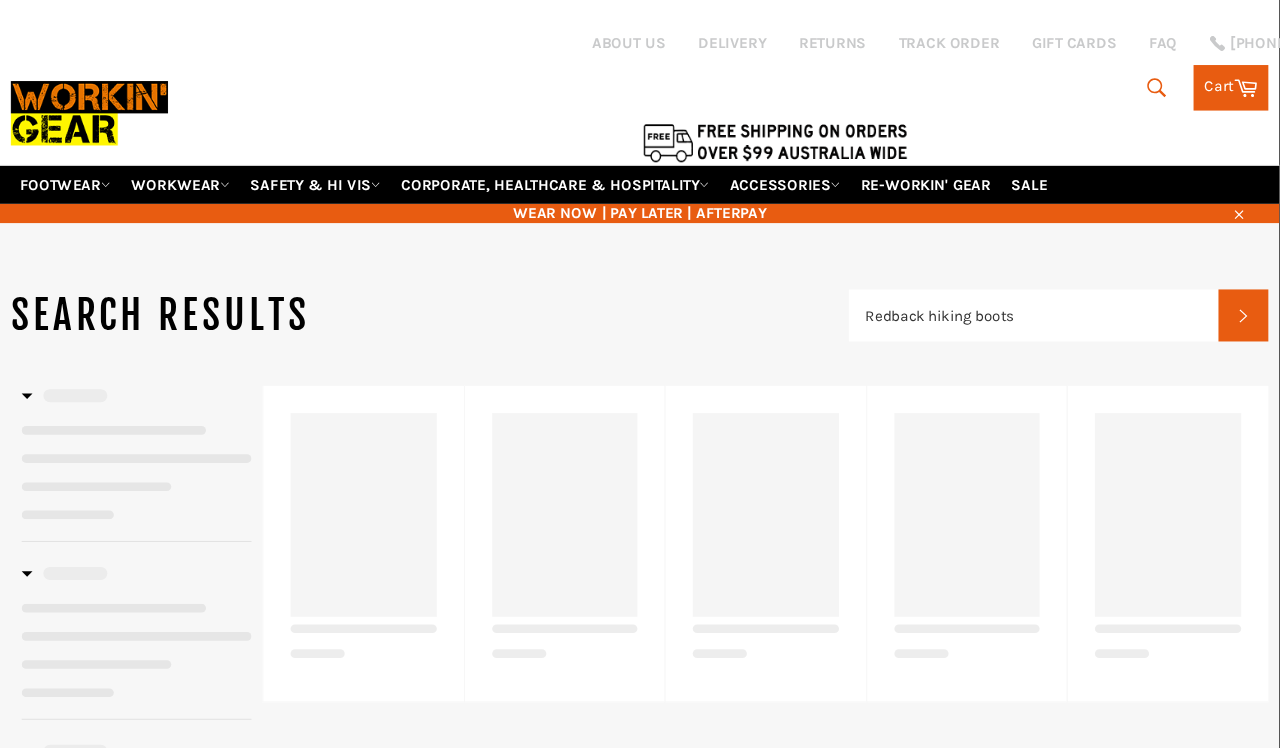 scroll, scrollTop: 10, scrollLeft: 0, axis: vertical 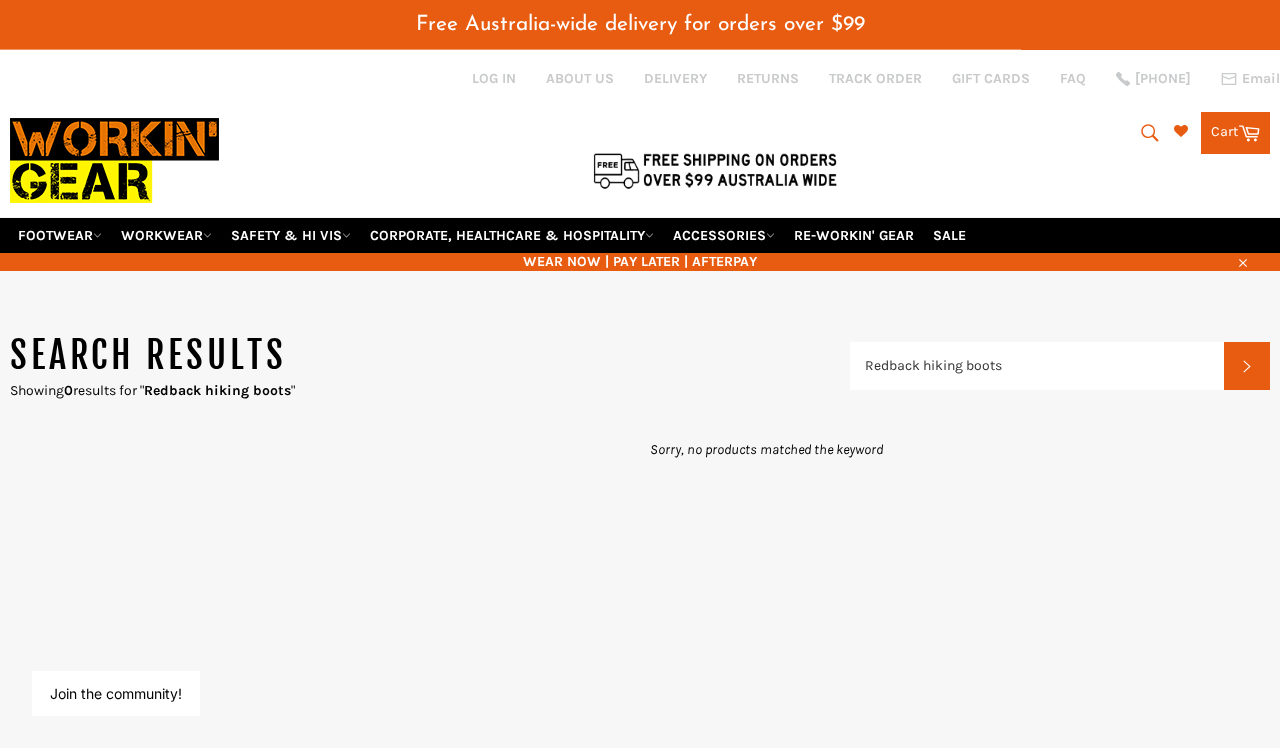 click 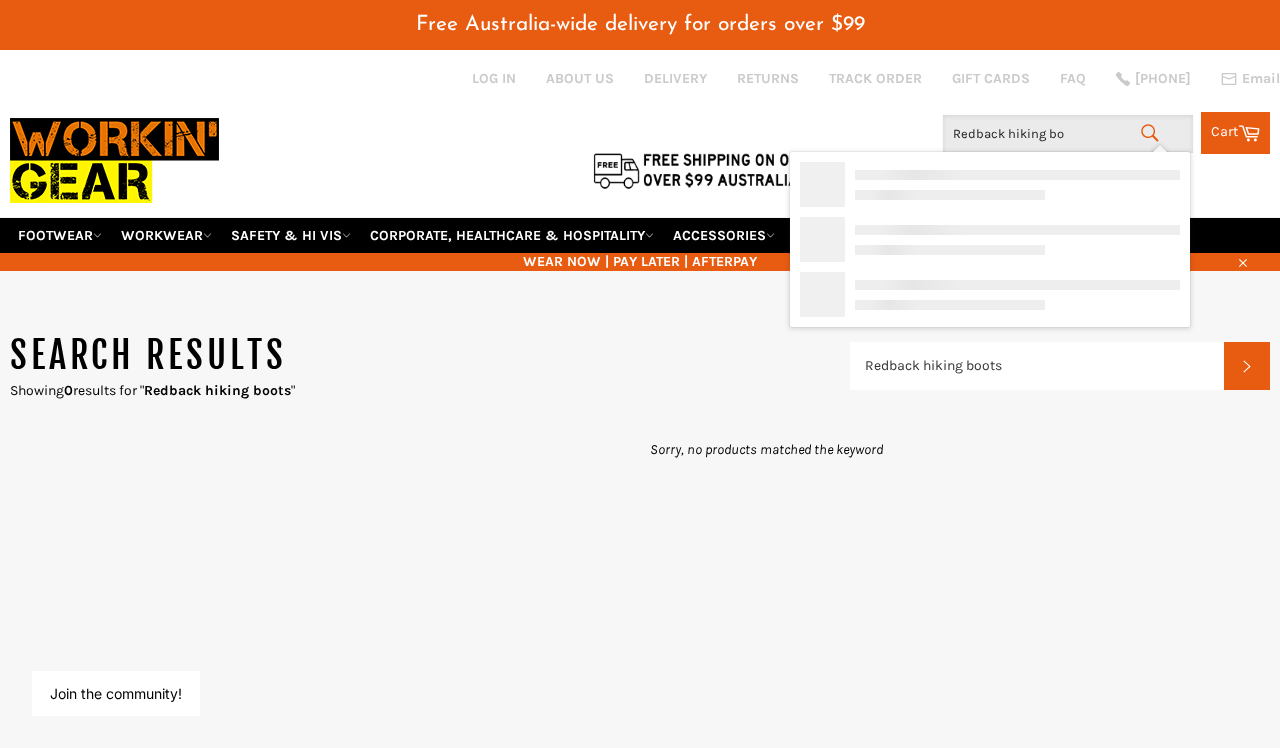 type on "Redback hiking b" 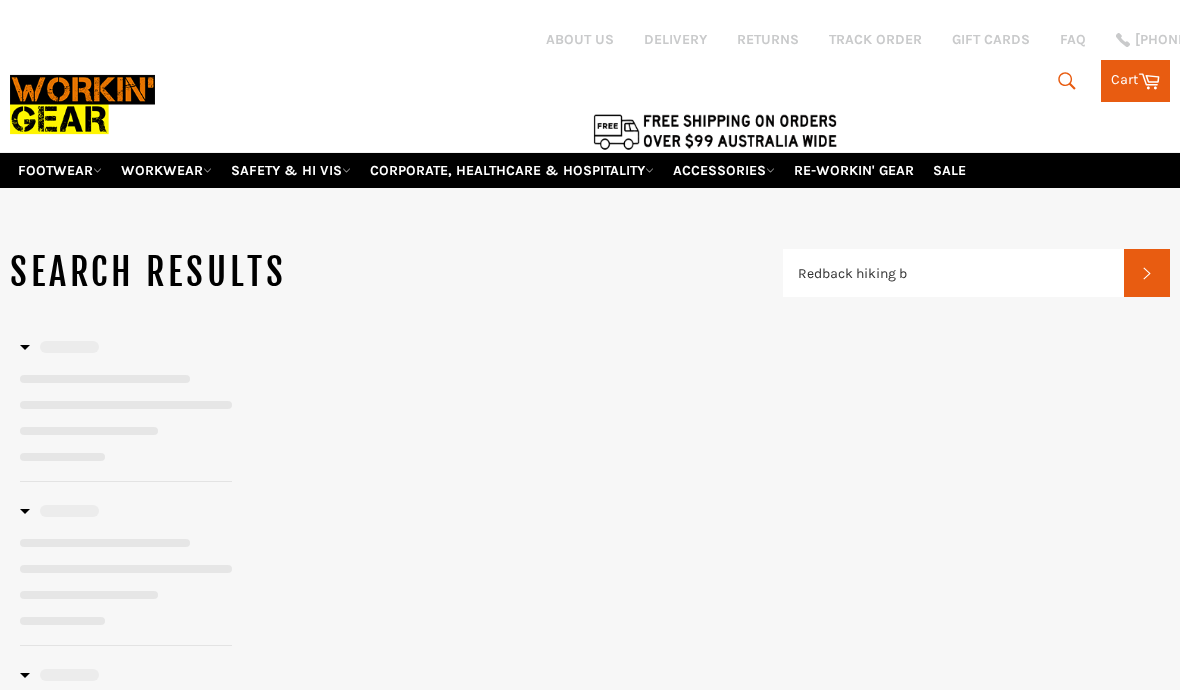scroll, scrollTop: 0, scrollLeft: 0, axis: both 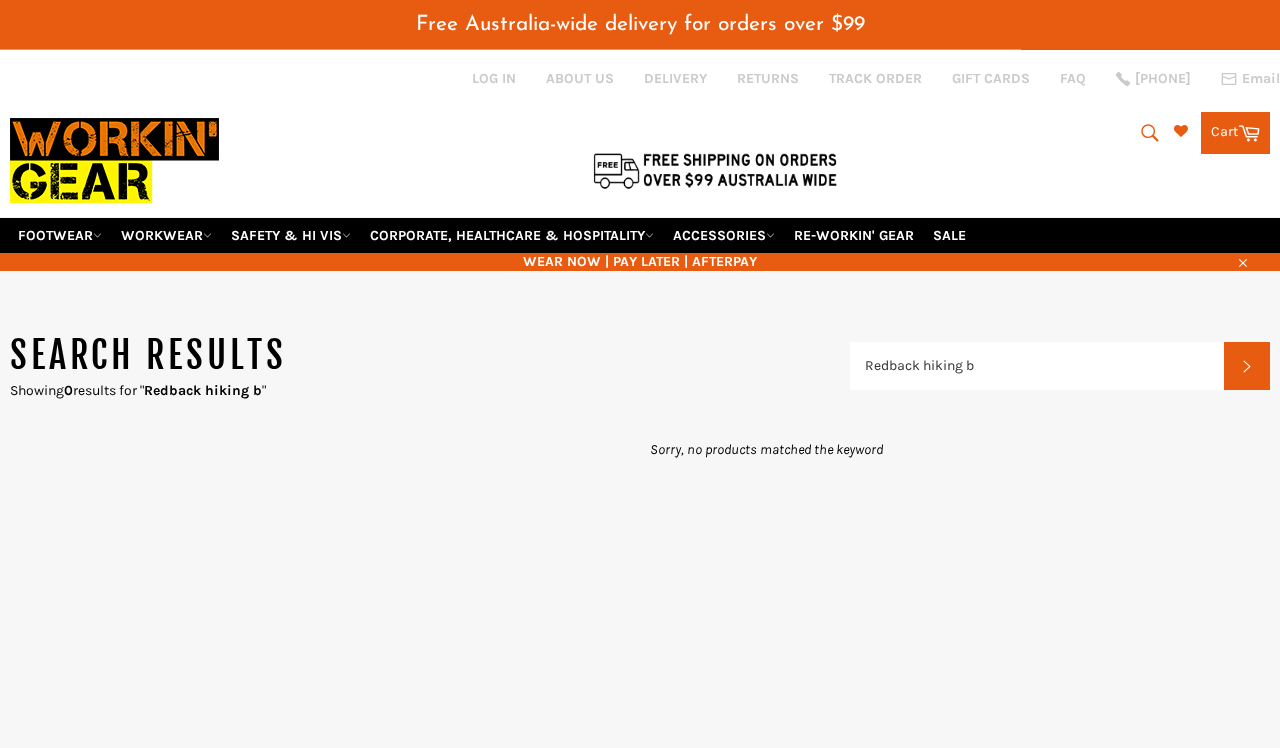 click 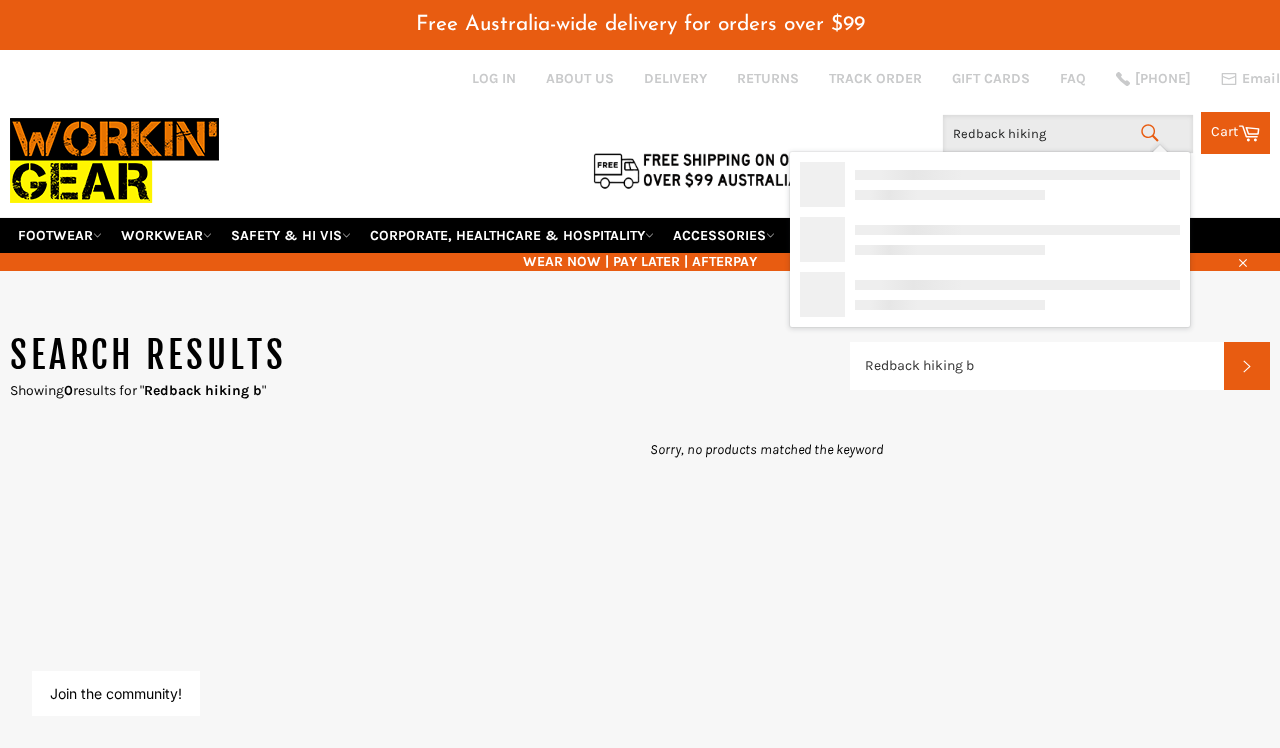 type on "Redback hiking" 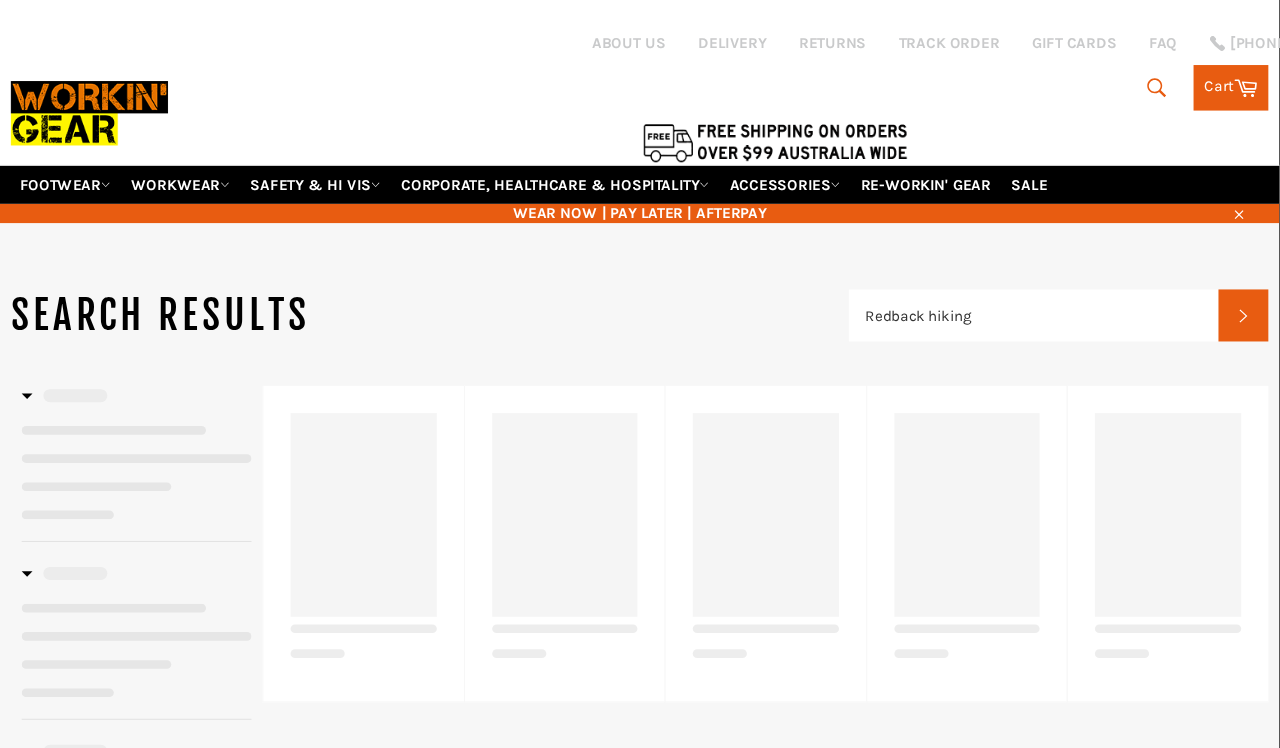 scroll, scrollTop: 11, scrollLeft: 0, axis: vertical 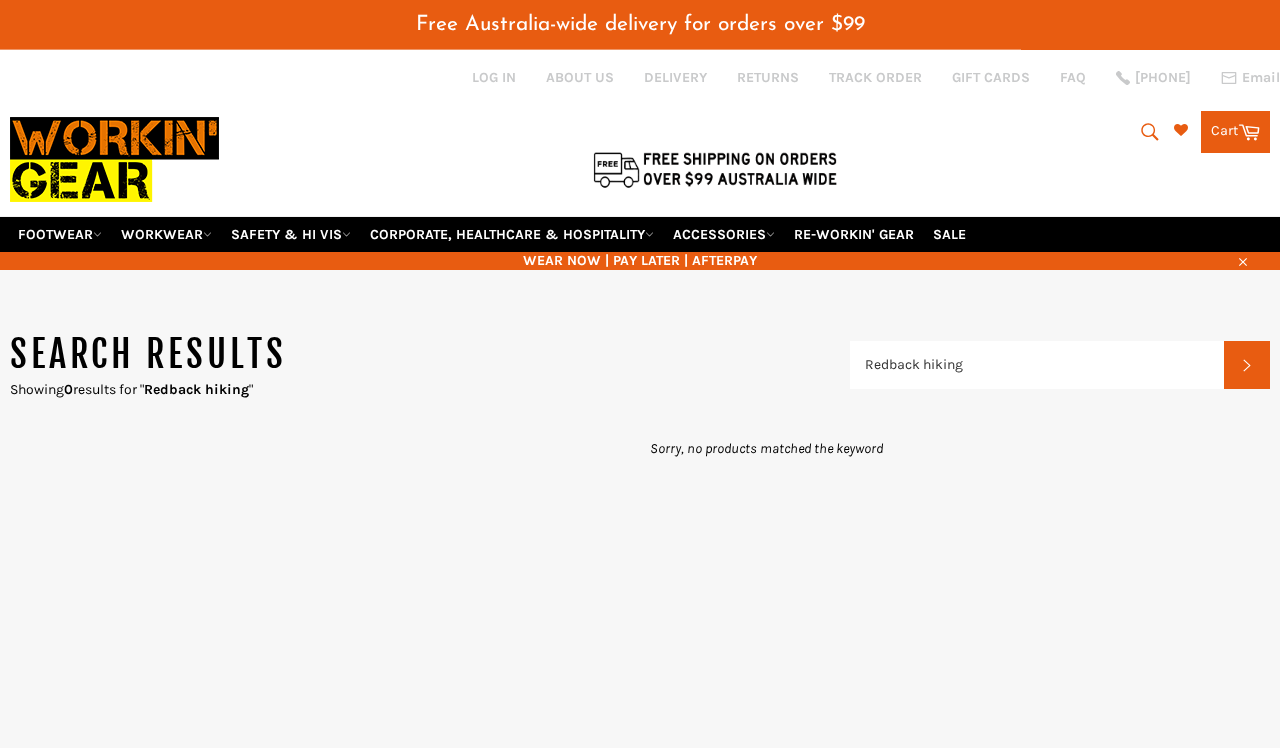 click 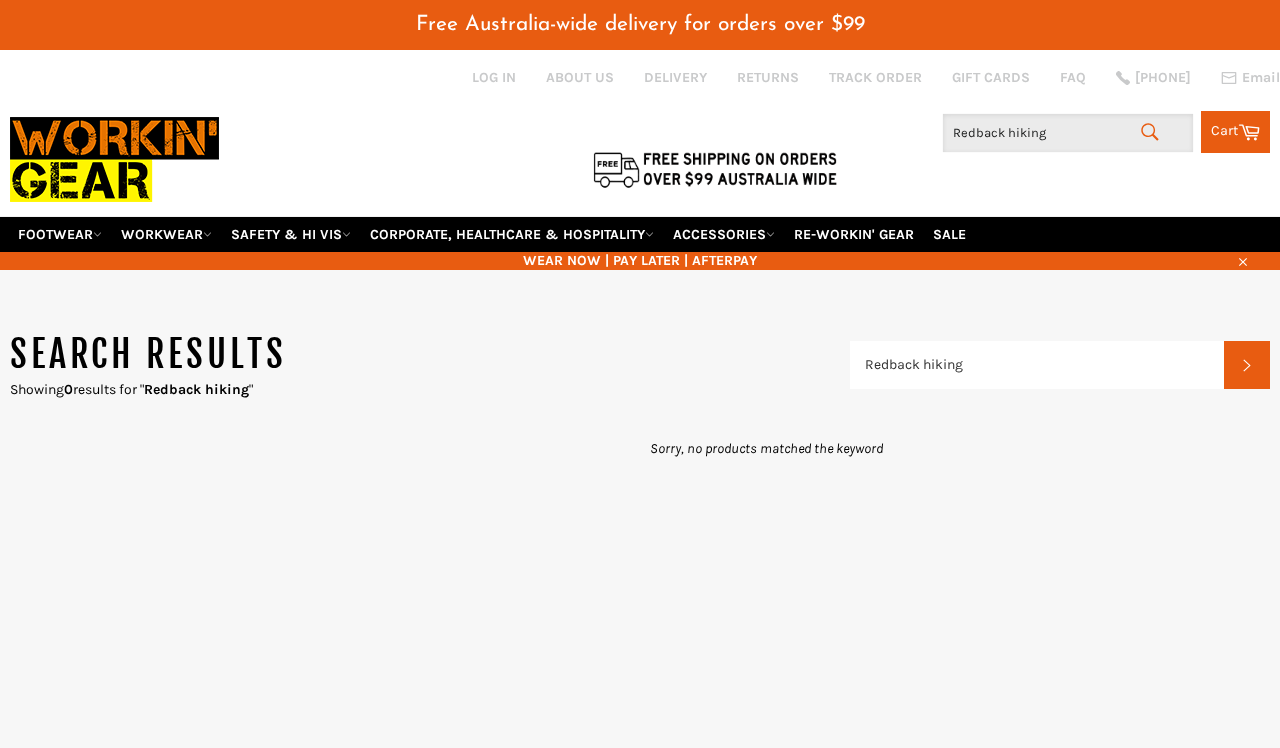 type on "Redback hikin" 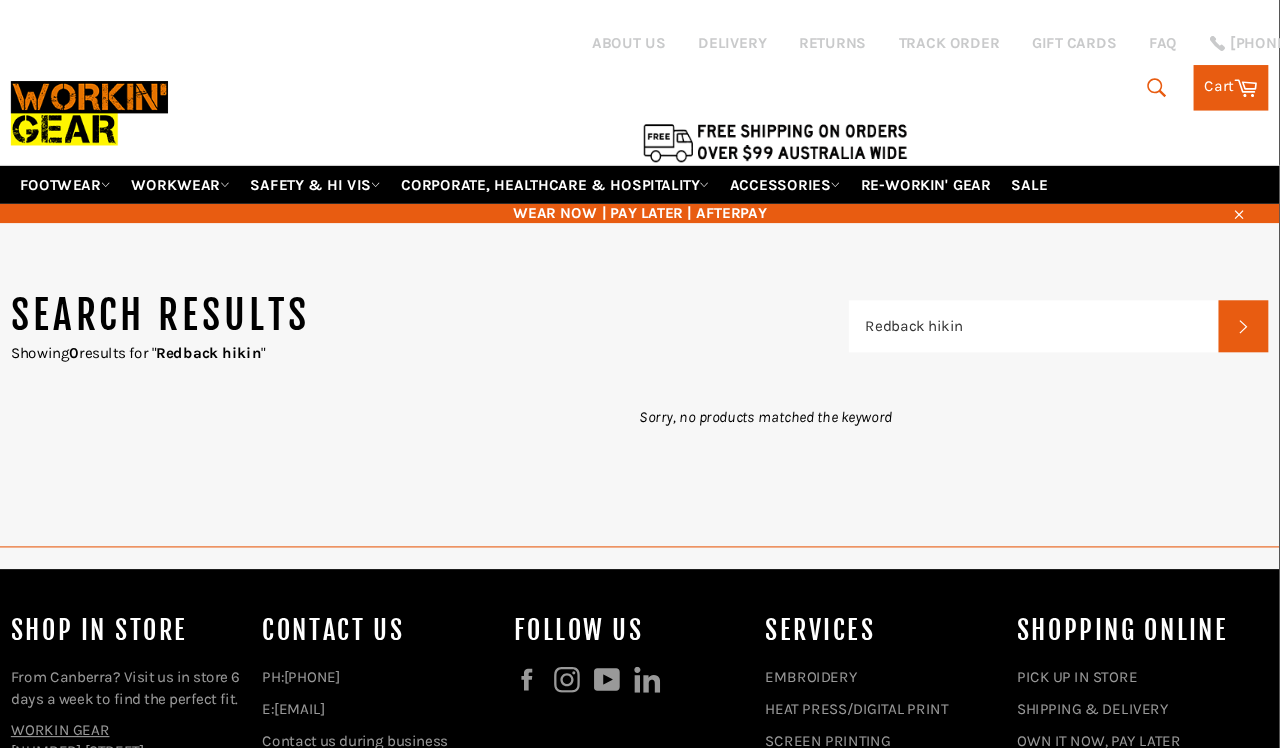 scroll, scrollTop: 11, scrollLeft: 0, axis: vertical 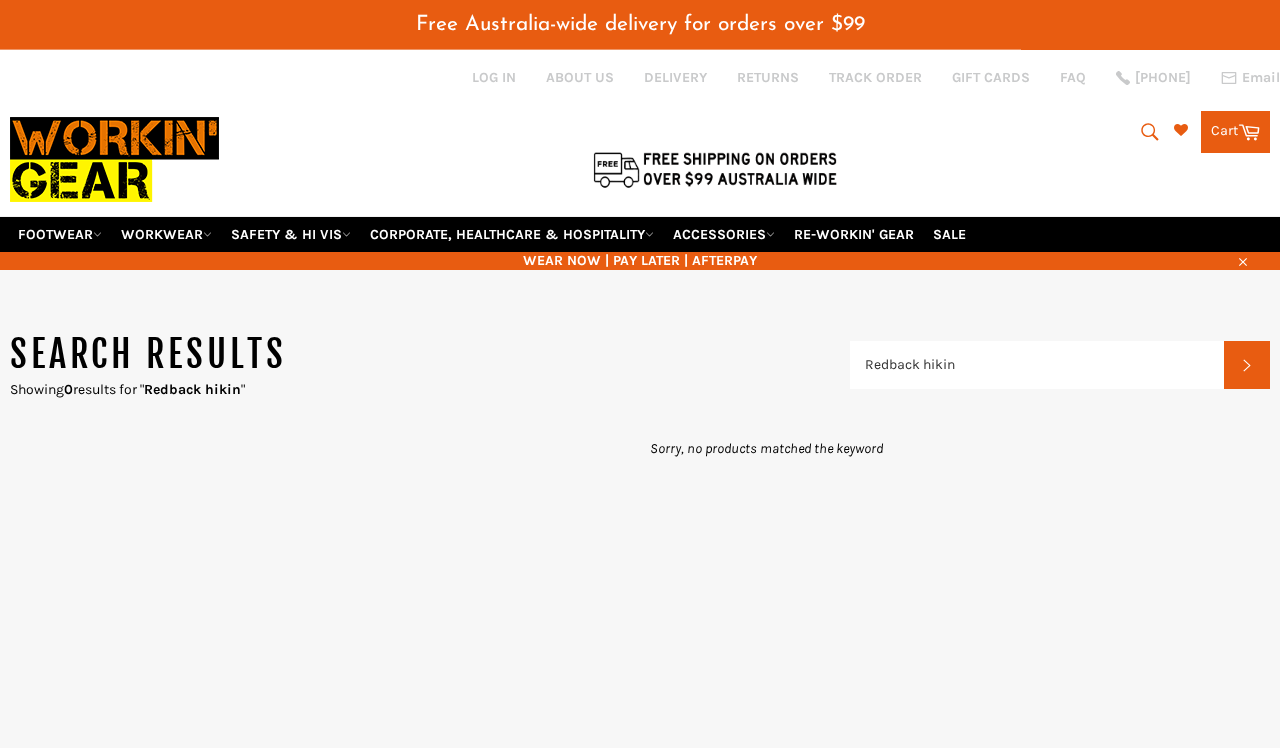 click 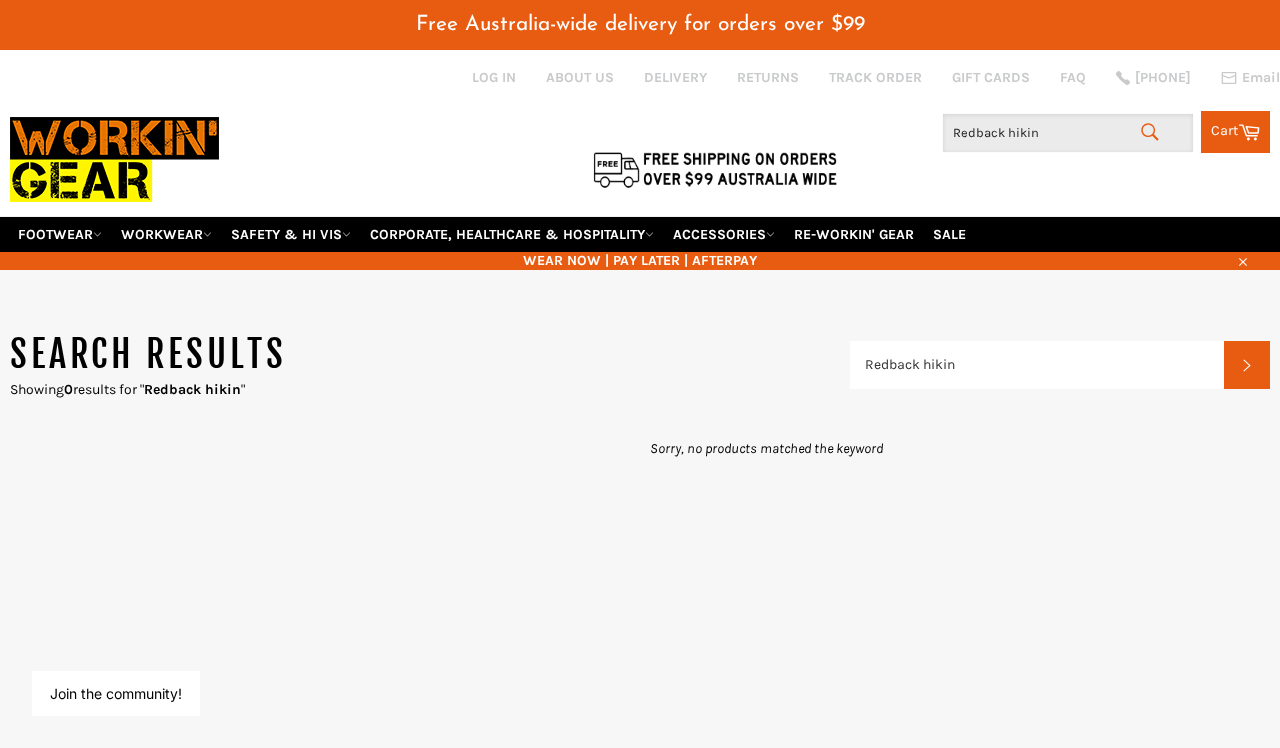 type on "Redback hiki" 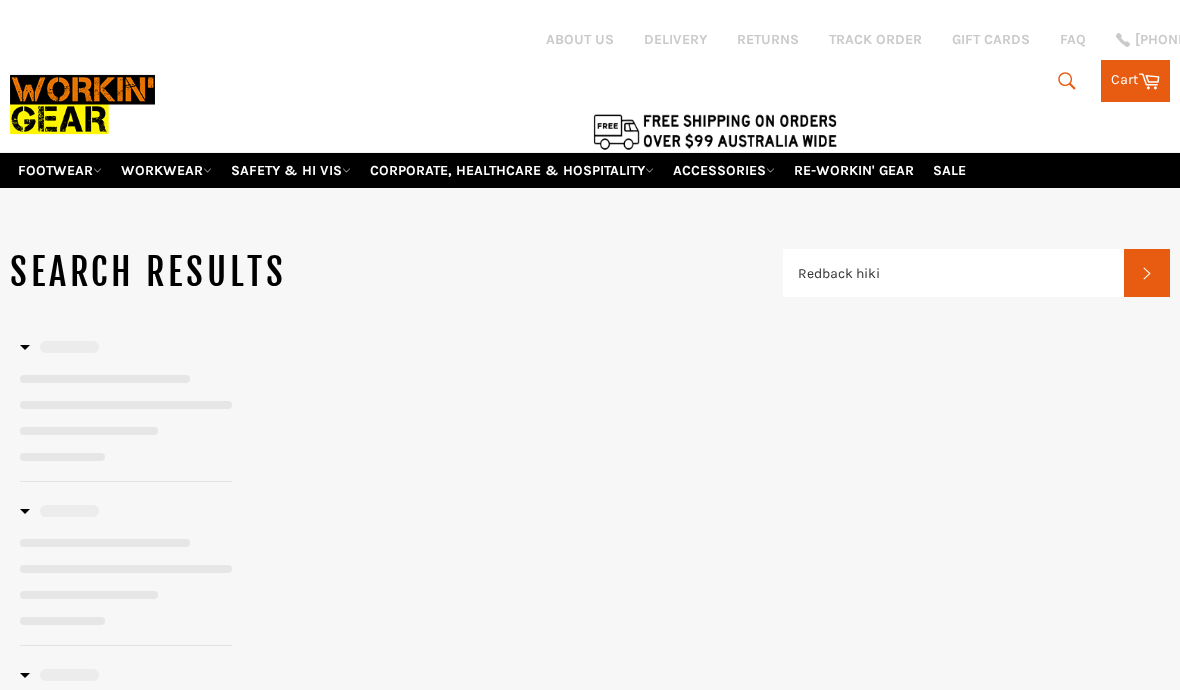 scroll, scrollTop: 0, scrollLeft: 0, axis: both 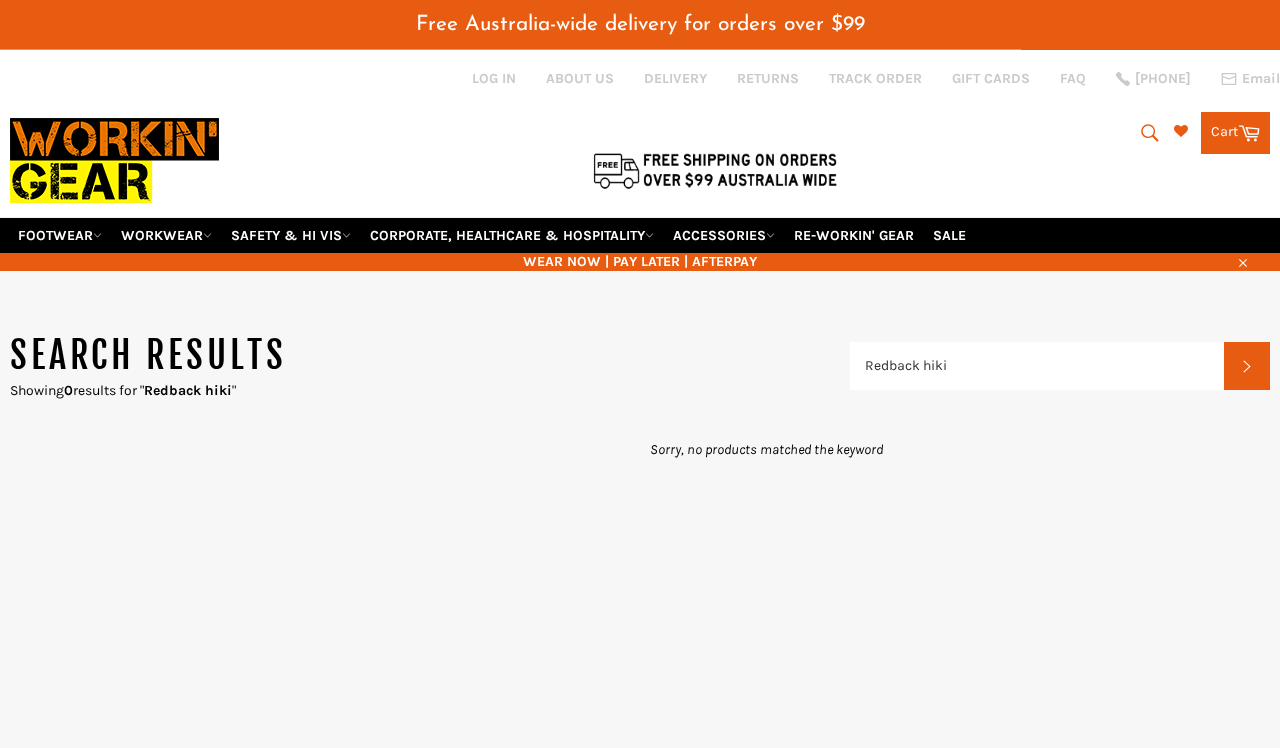 click 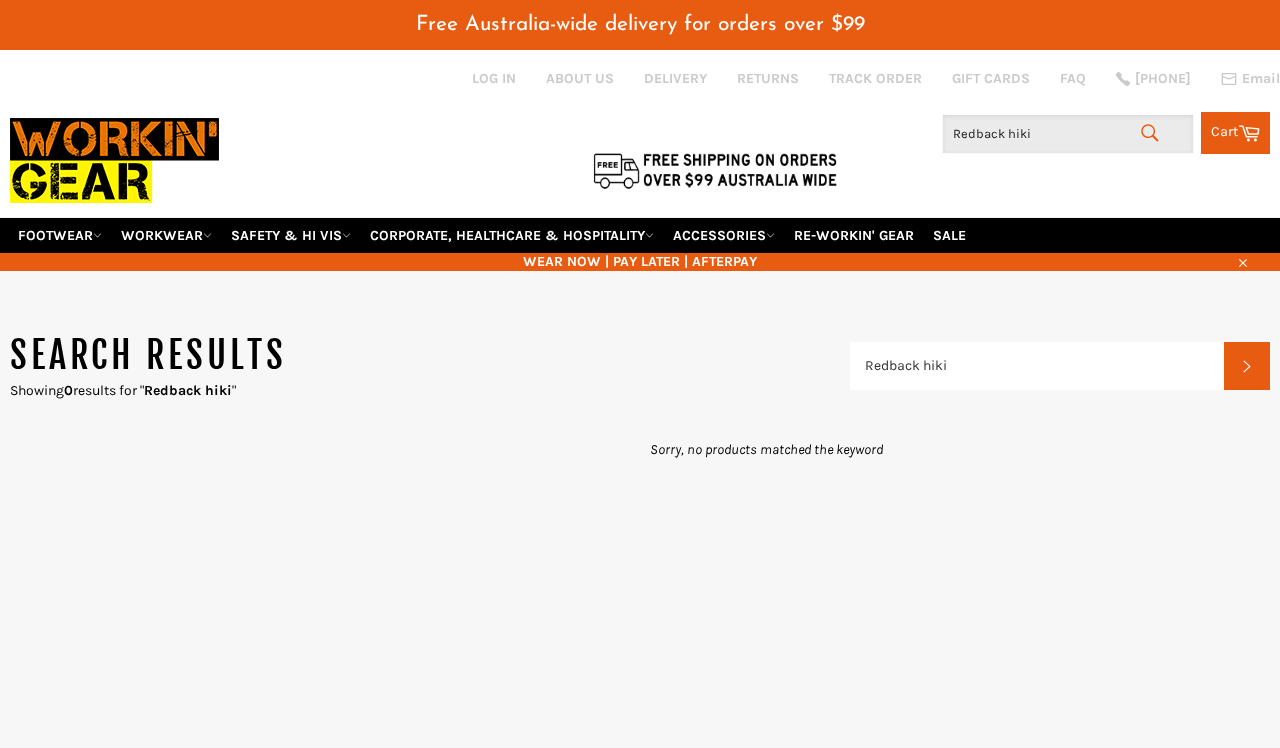 type on "Redback hik" 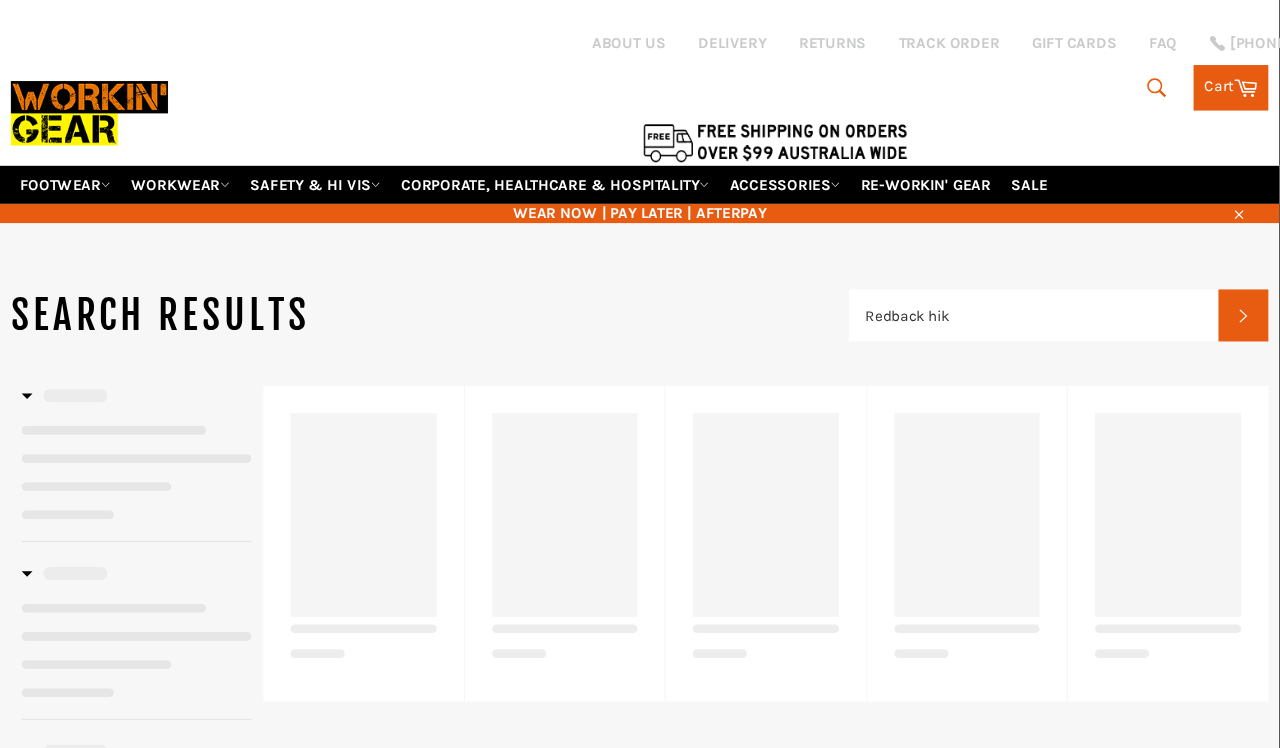 scroll, scrollTop: 11, scrollLeft: 0, axis: vertical 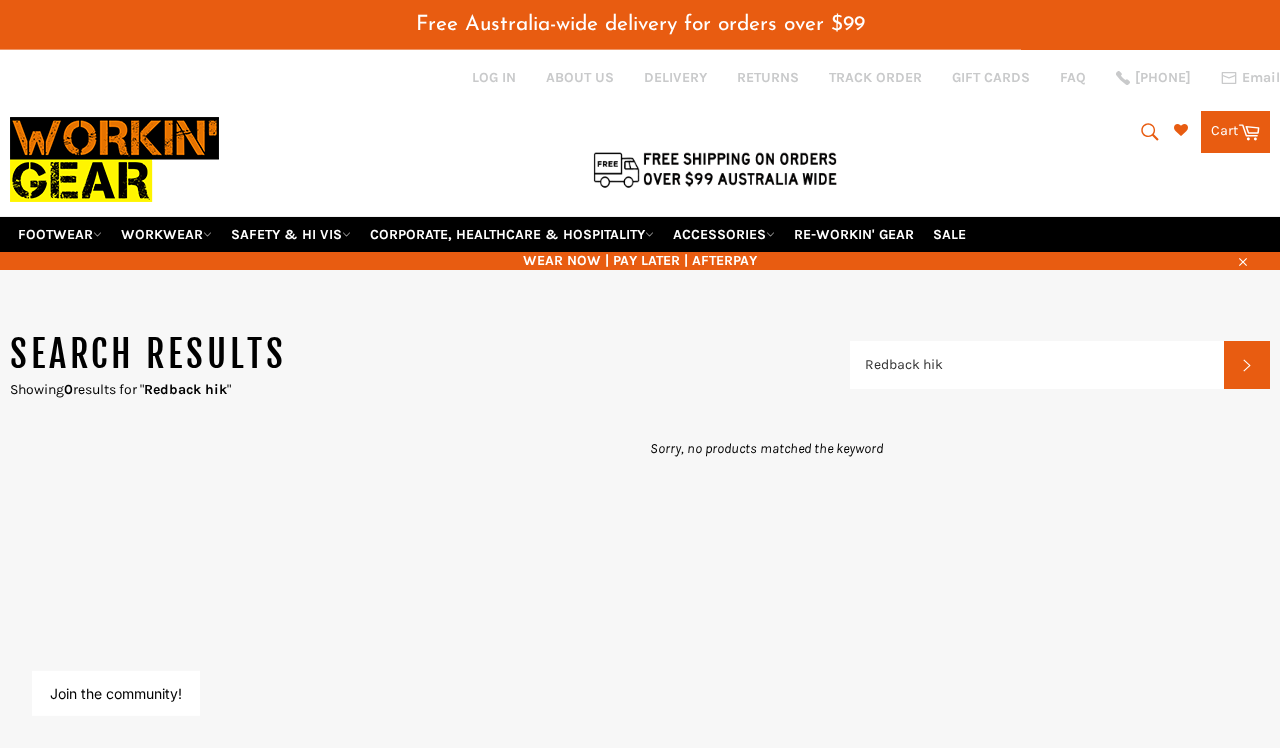 click 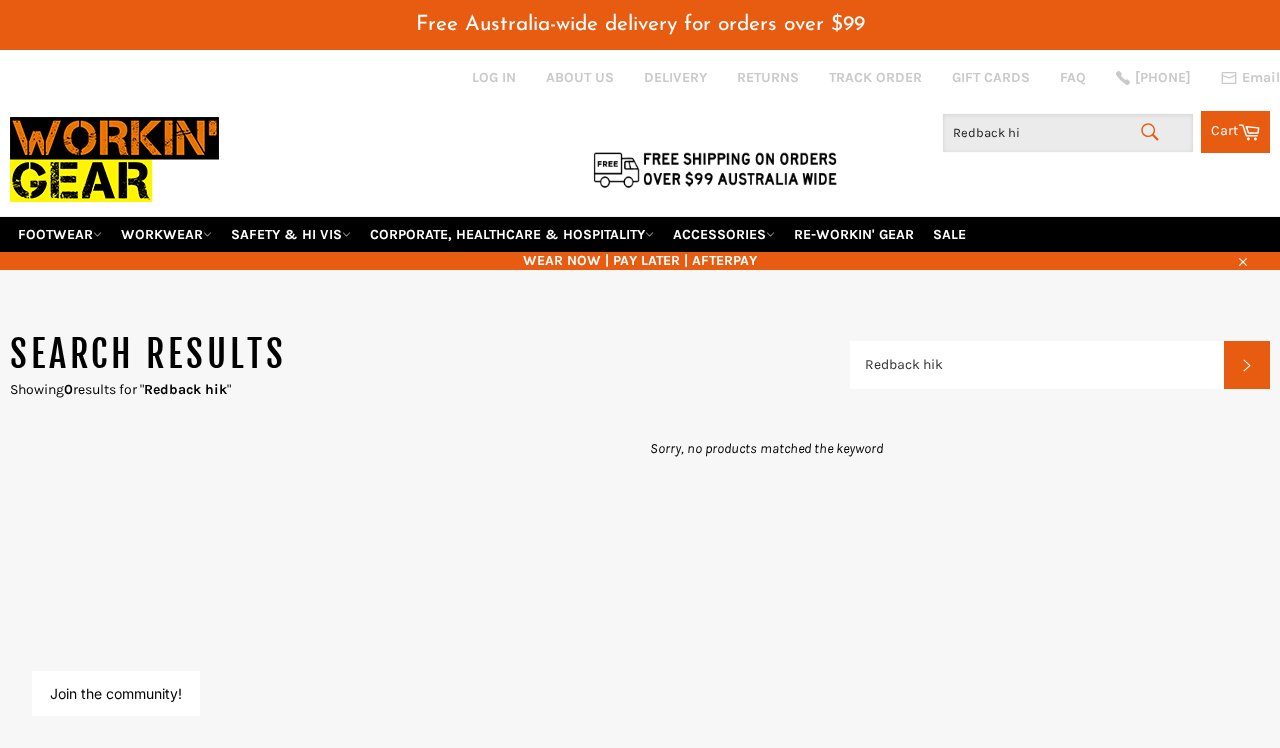 type on "Redback h" 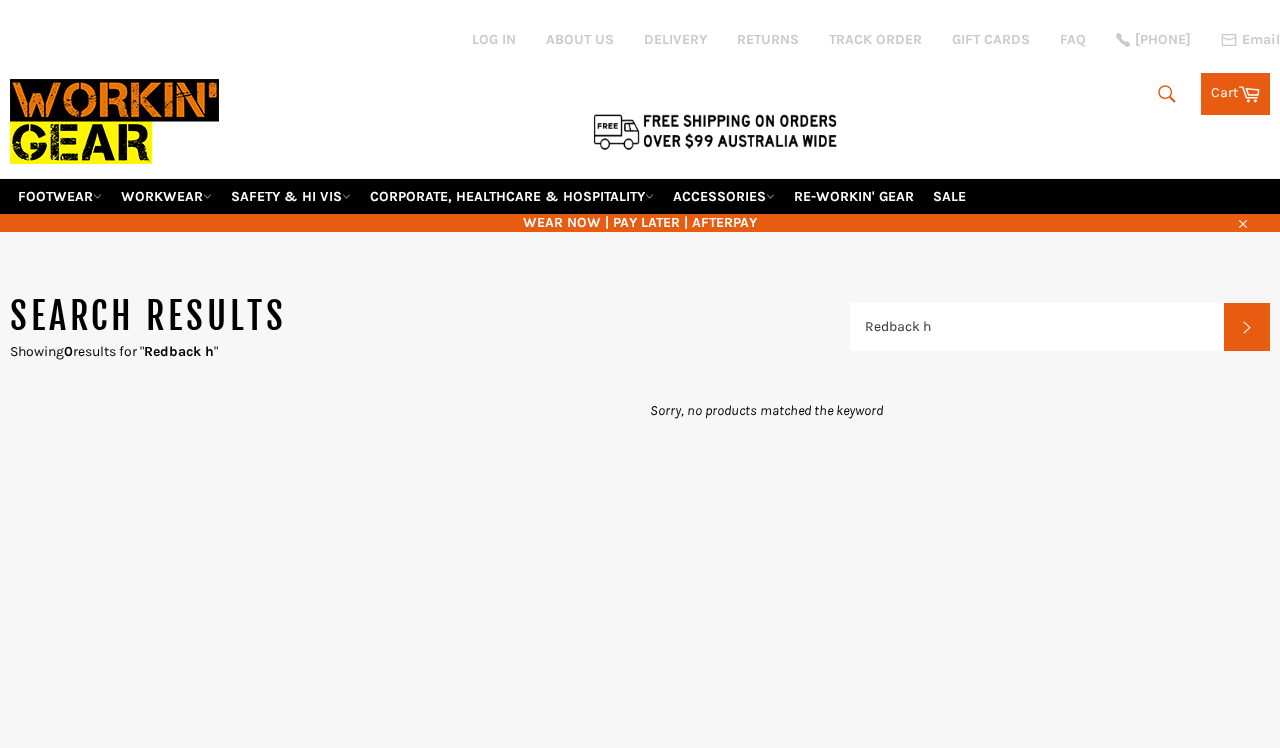 scroll, scrollTop: 11, scrollLeft: 0, axis: vertical 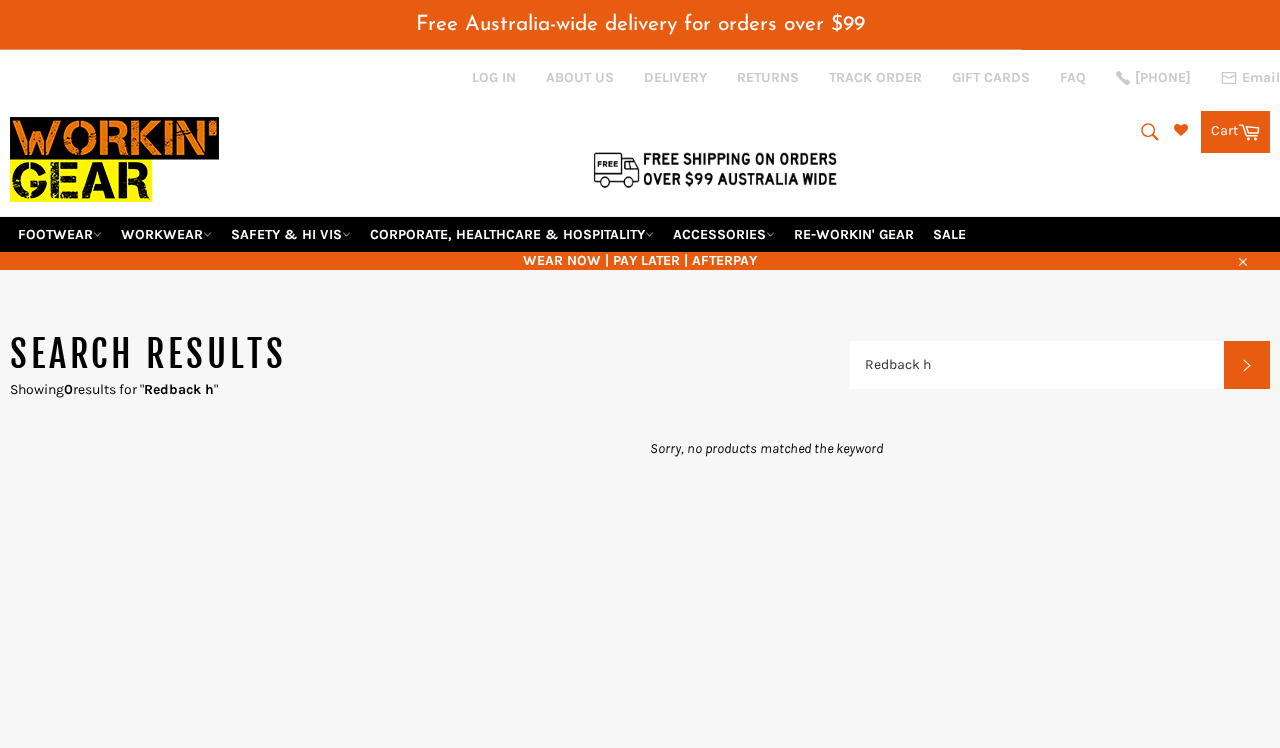 click 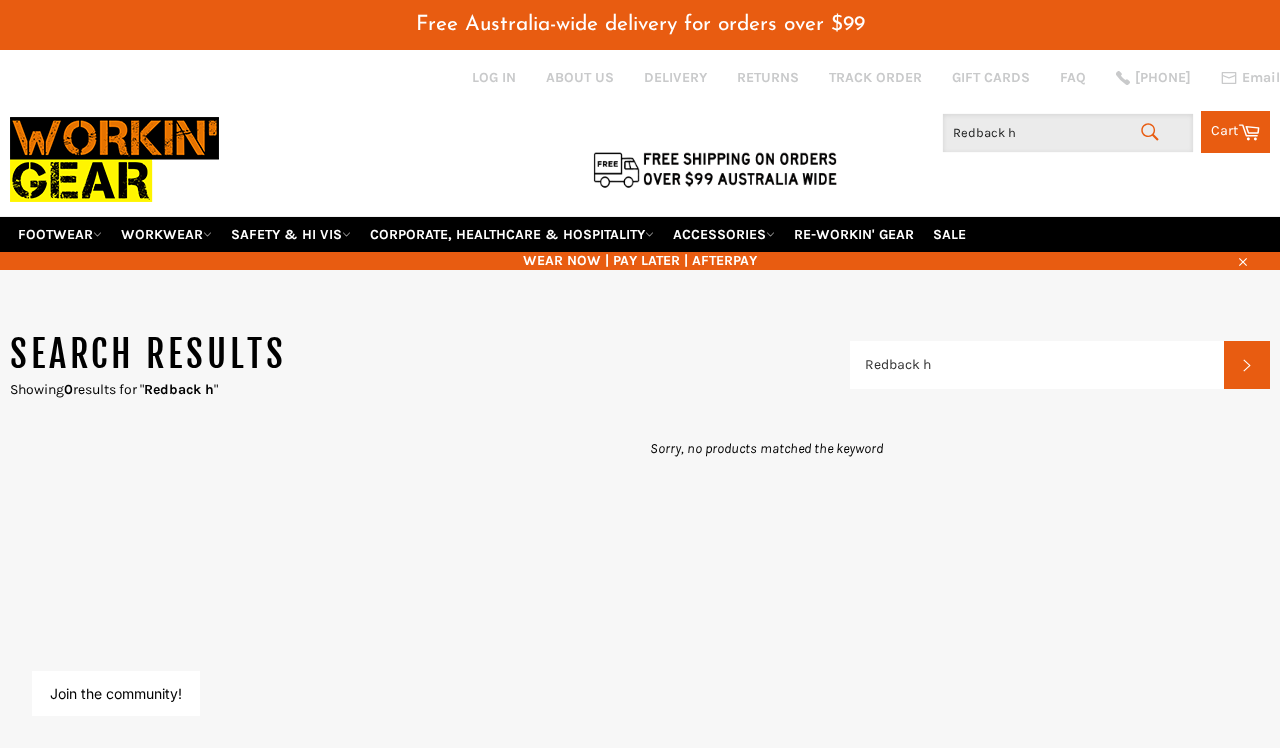 type on "Redback" 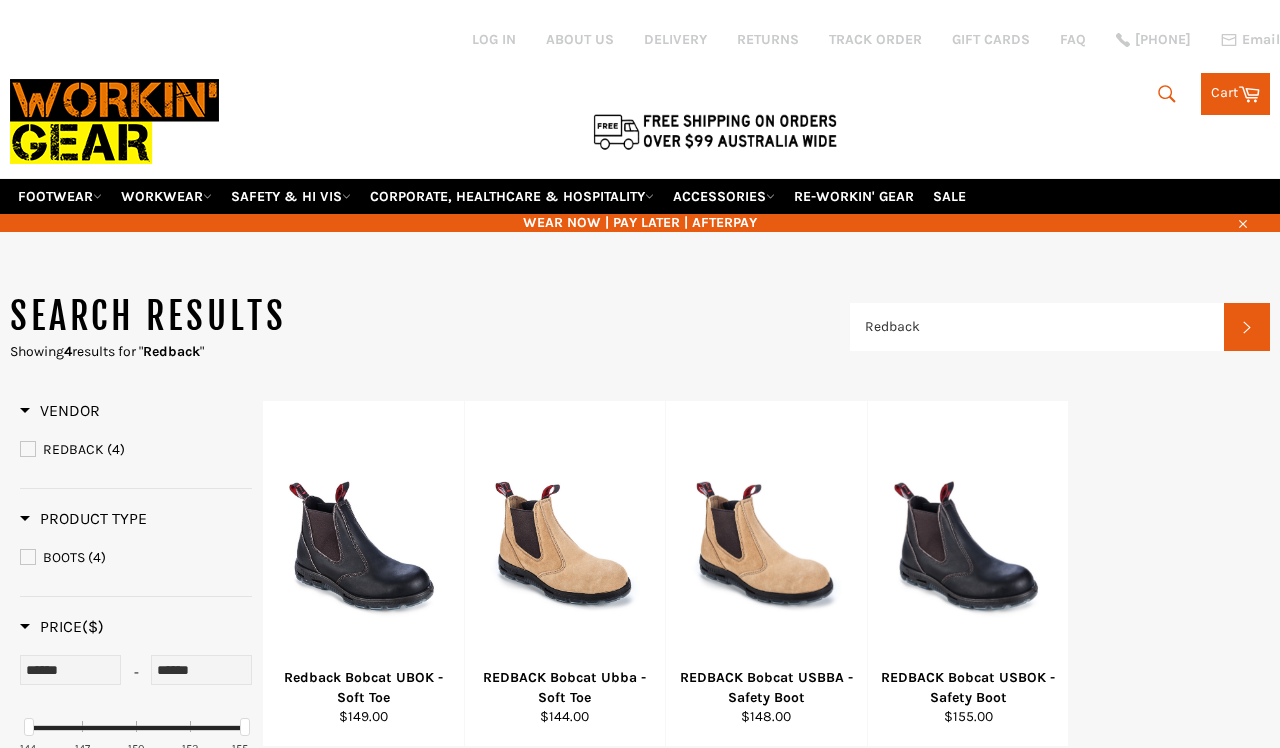 type on "Redback" 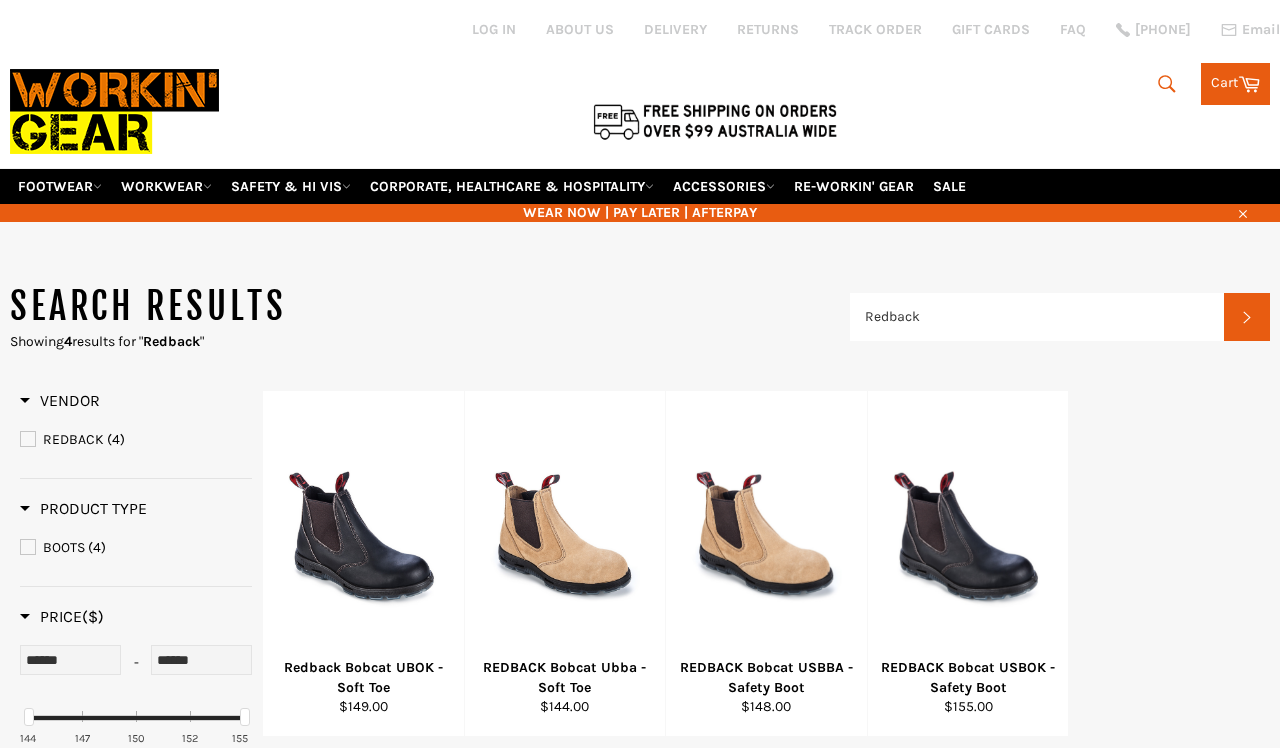 scroll, scrollTop: 0, scrollLeft: 0, axis: both 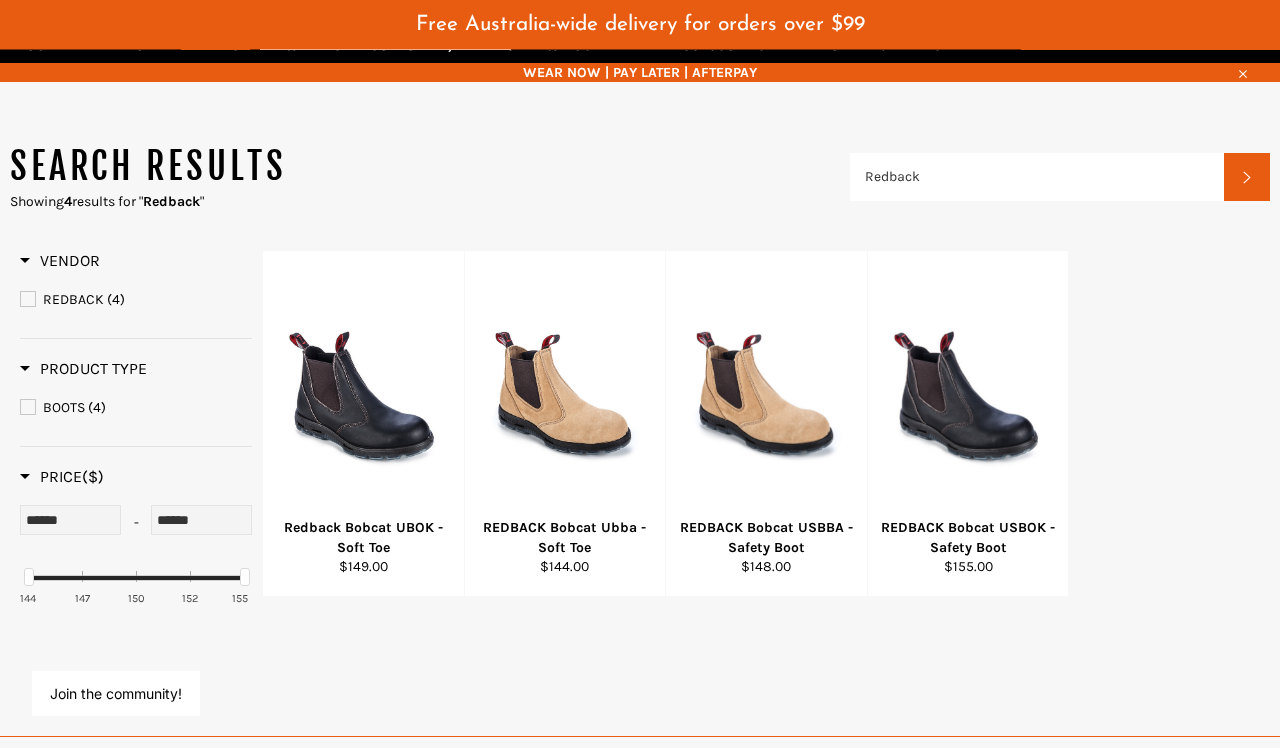 click at bounding box center (28, 299) 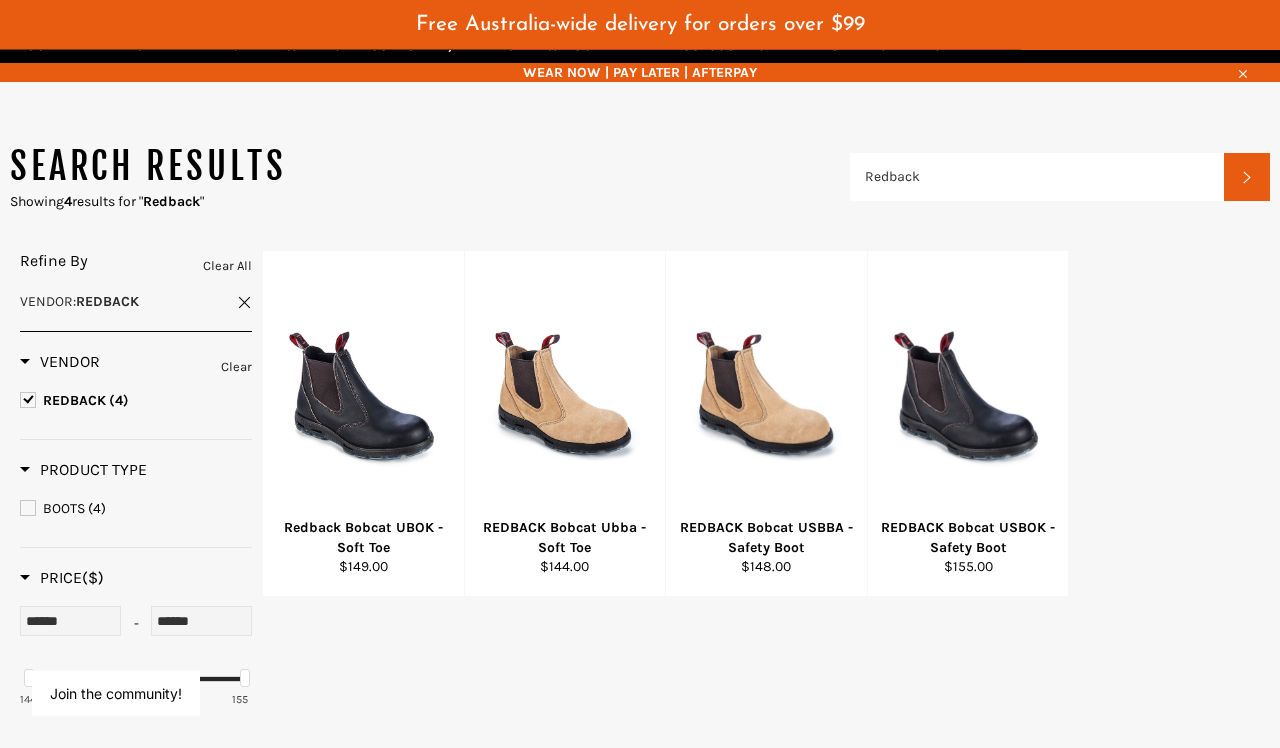 click at bounding box center [28, 508] 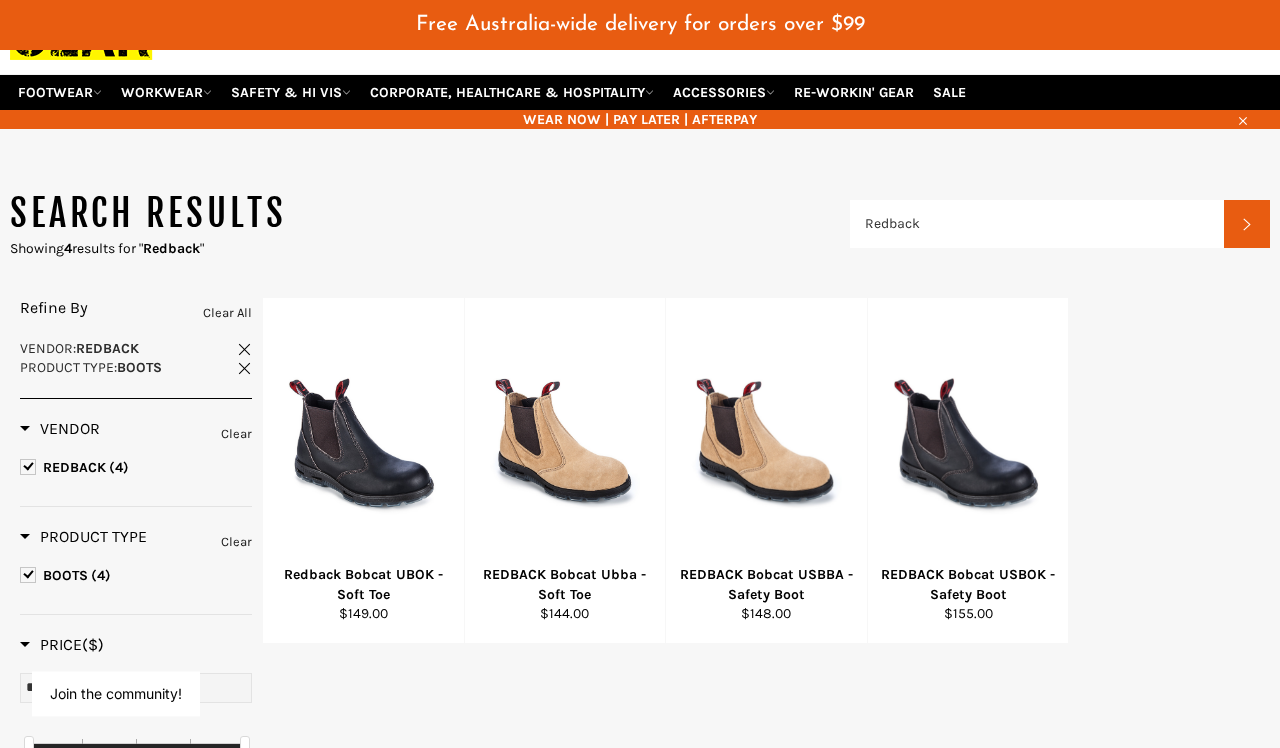 scroll, scrollTop: 0, scrollLeft: 0, axis: both 